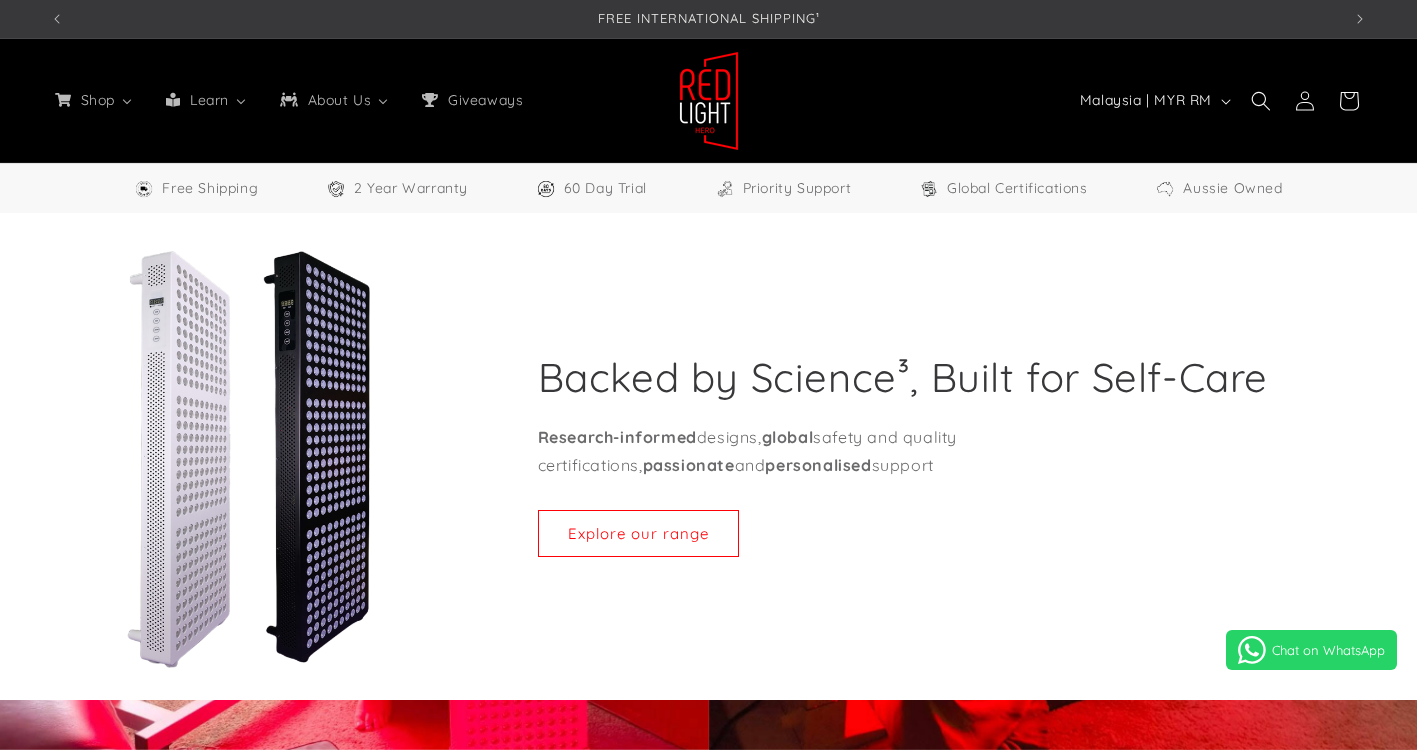 scroll, scrollTop: 1244, scrollLeft: 0, axis: vertical 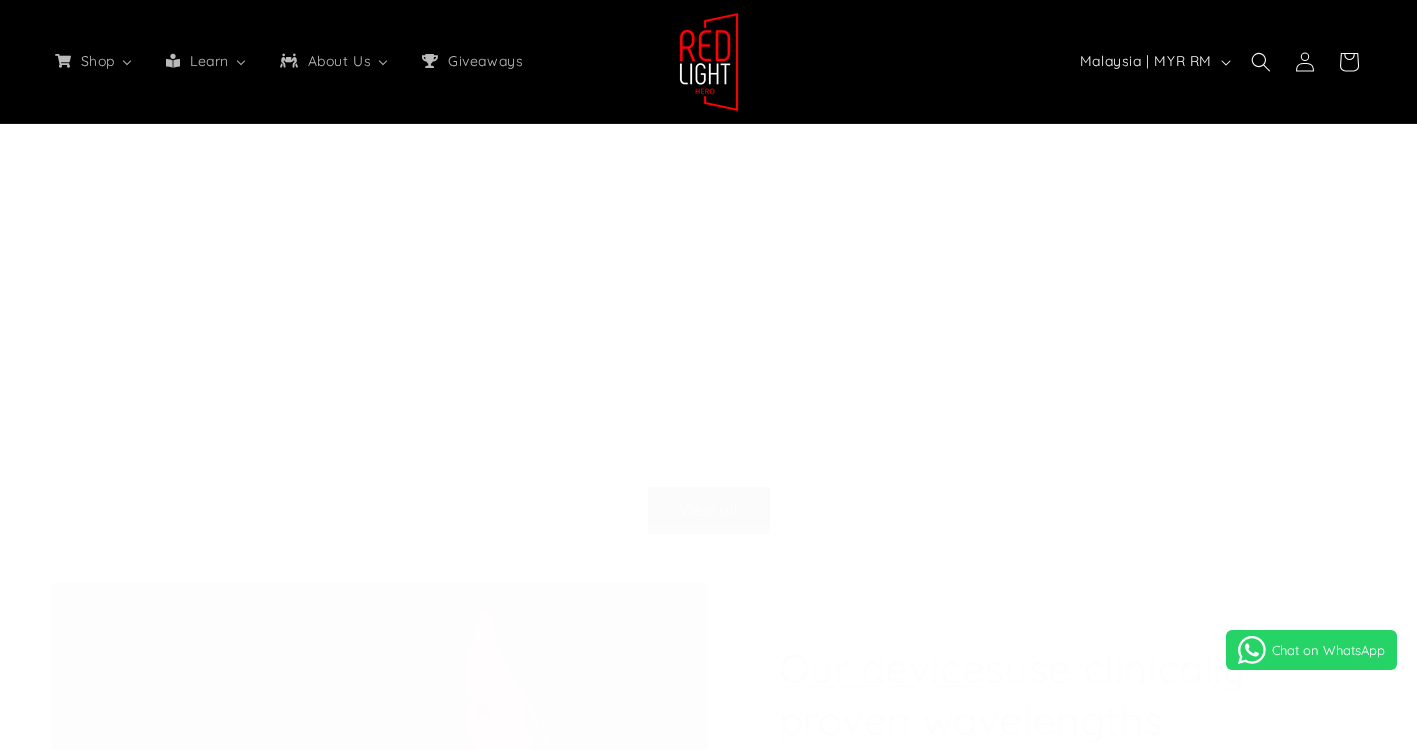 select on "*****" 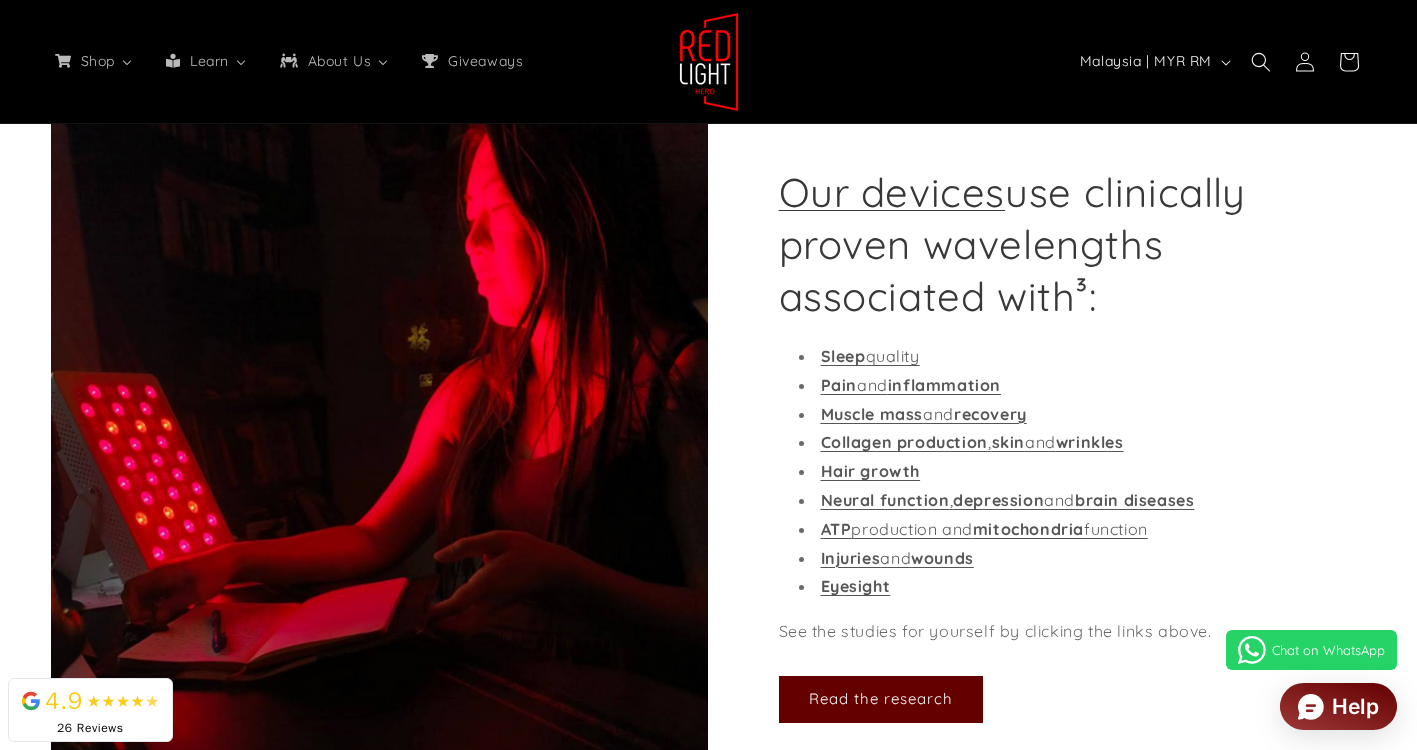 scroll, scrollTop: 2100, scrollLeft: 0, axis: vertical 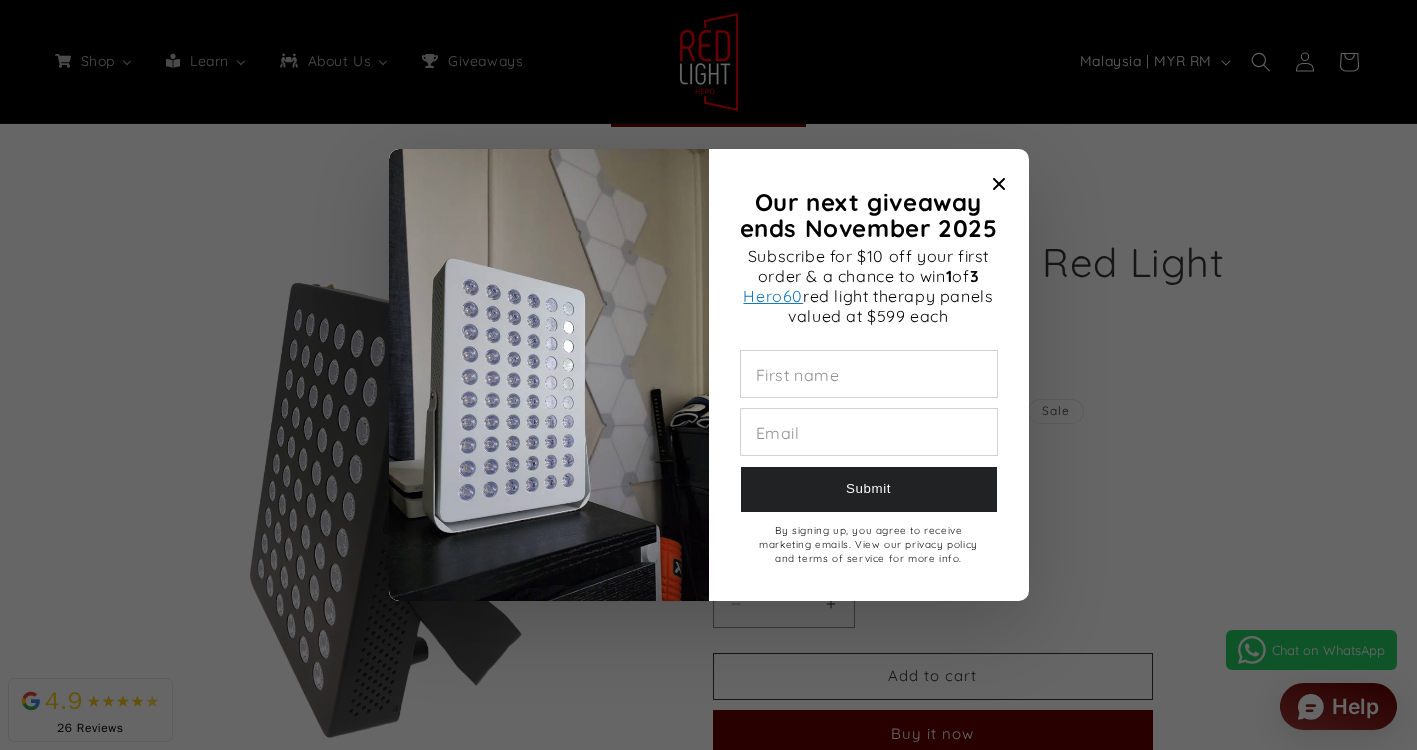 click 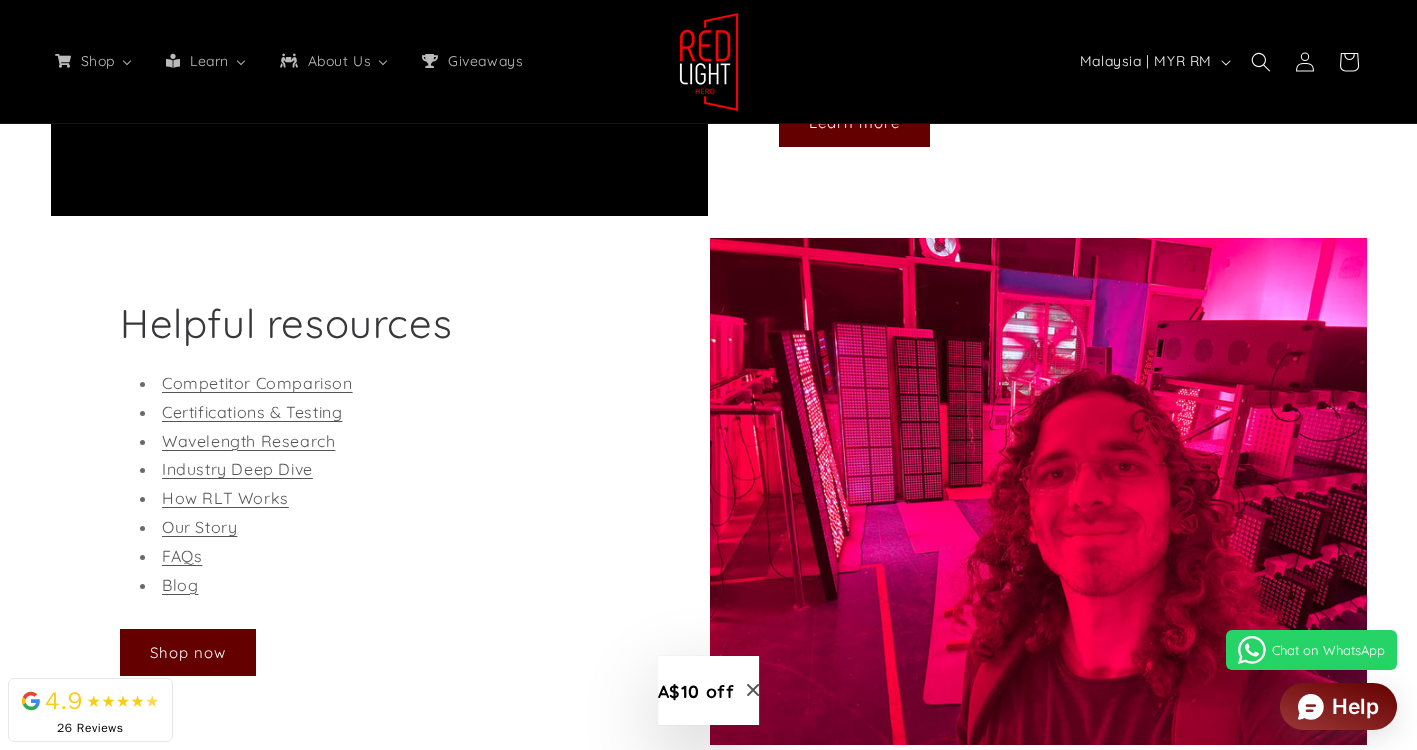 scroll, scrollTop: 9300, scrollLeft: 0, axis: vertical 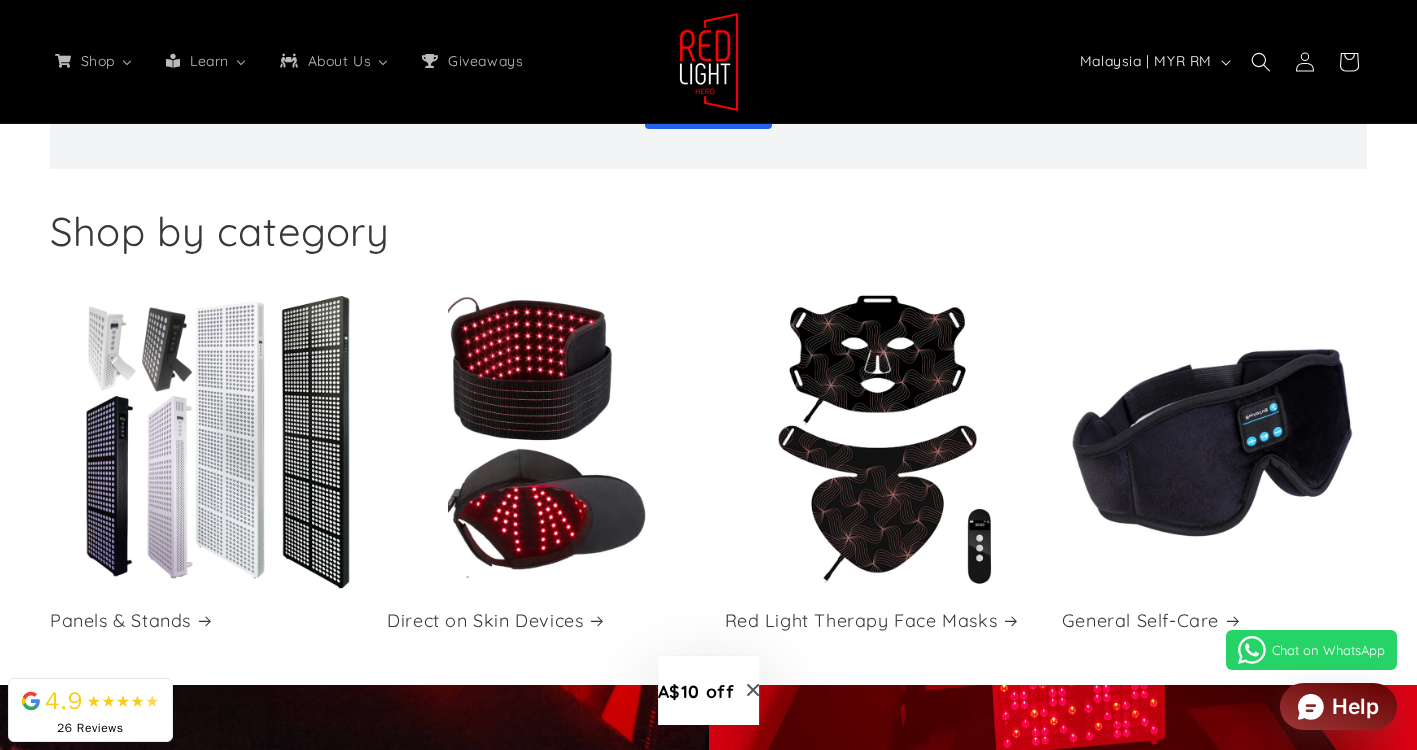 click 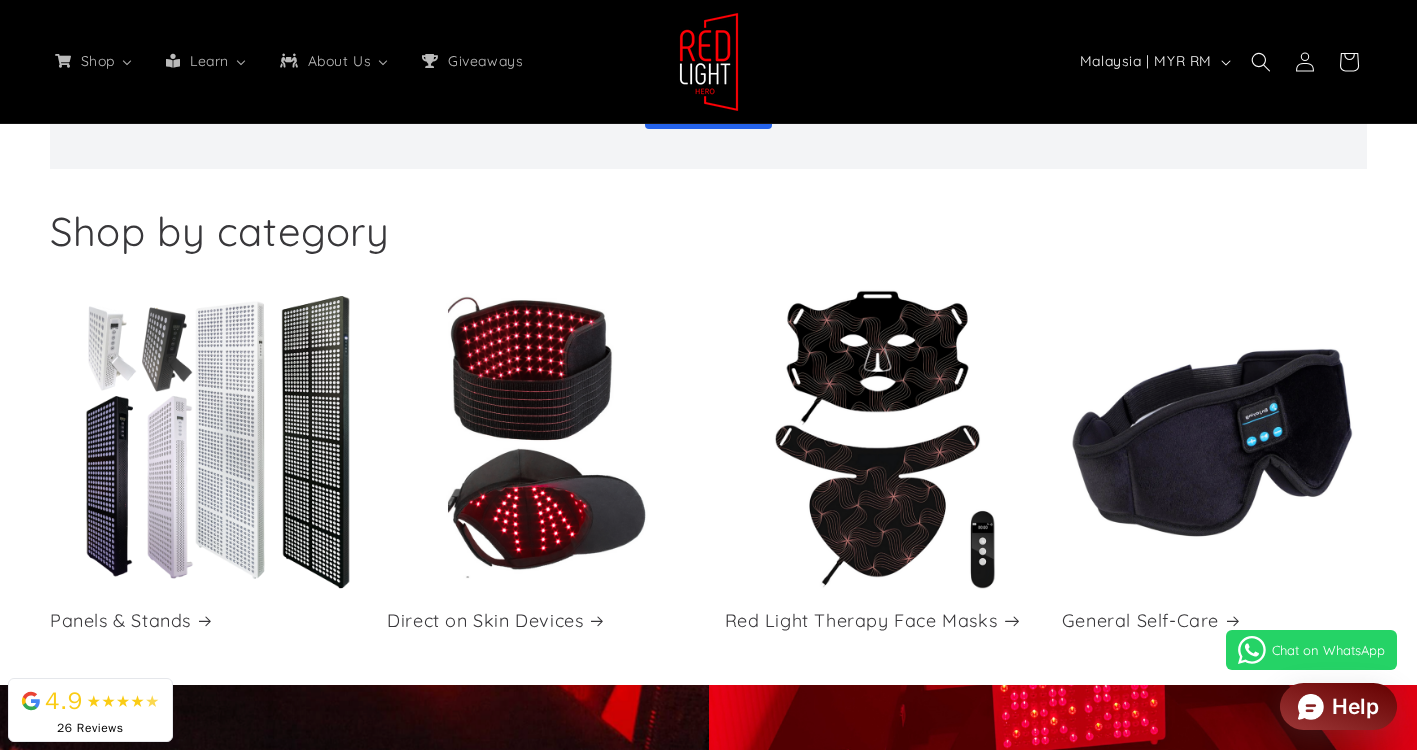 scroll, scrollTop: 0, scrollLeft: 3873, axis: horizontal 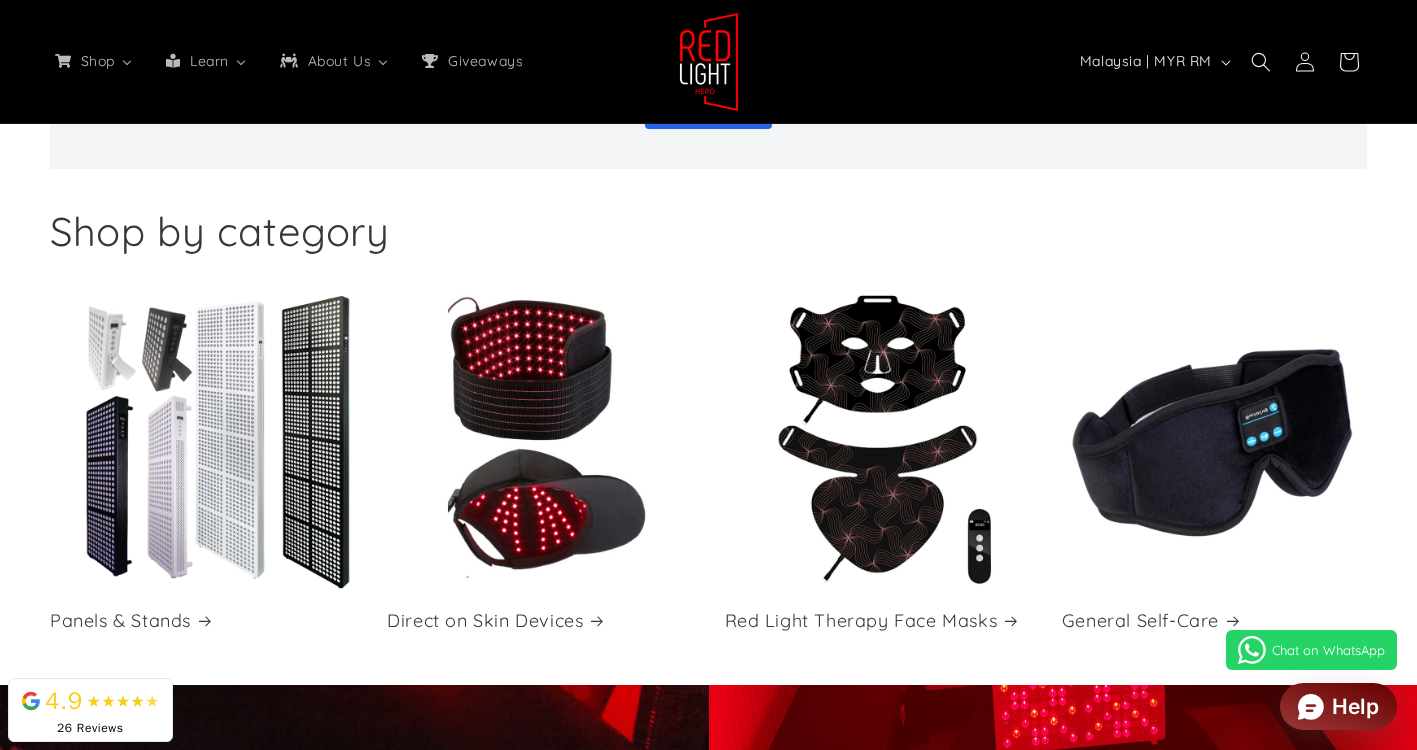 click on "Chat on WhatsApp" at bounding box center (1328, 650) 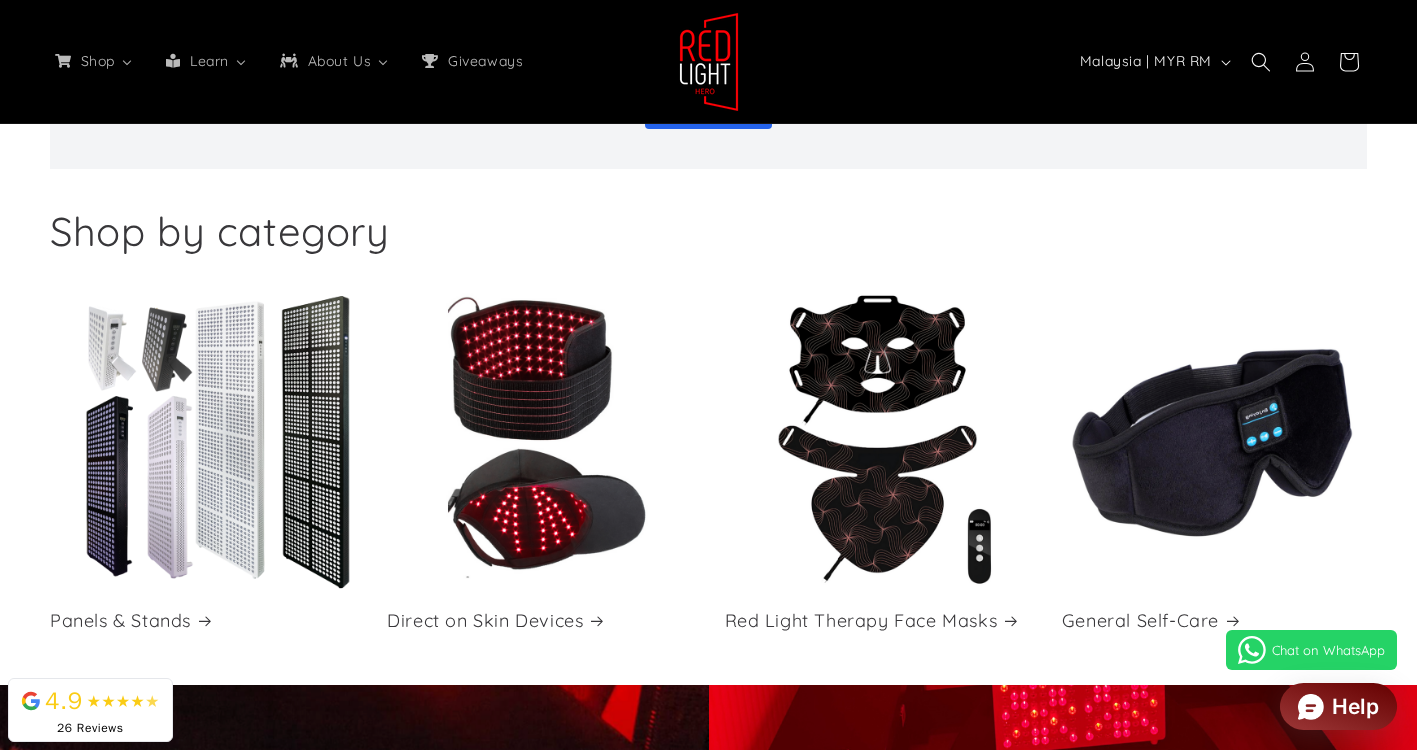 click on "Chat on WhatsApp" at bounding box center (1328, 650) 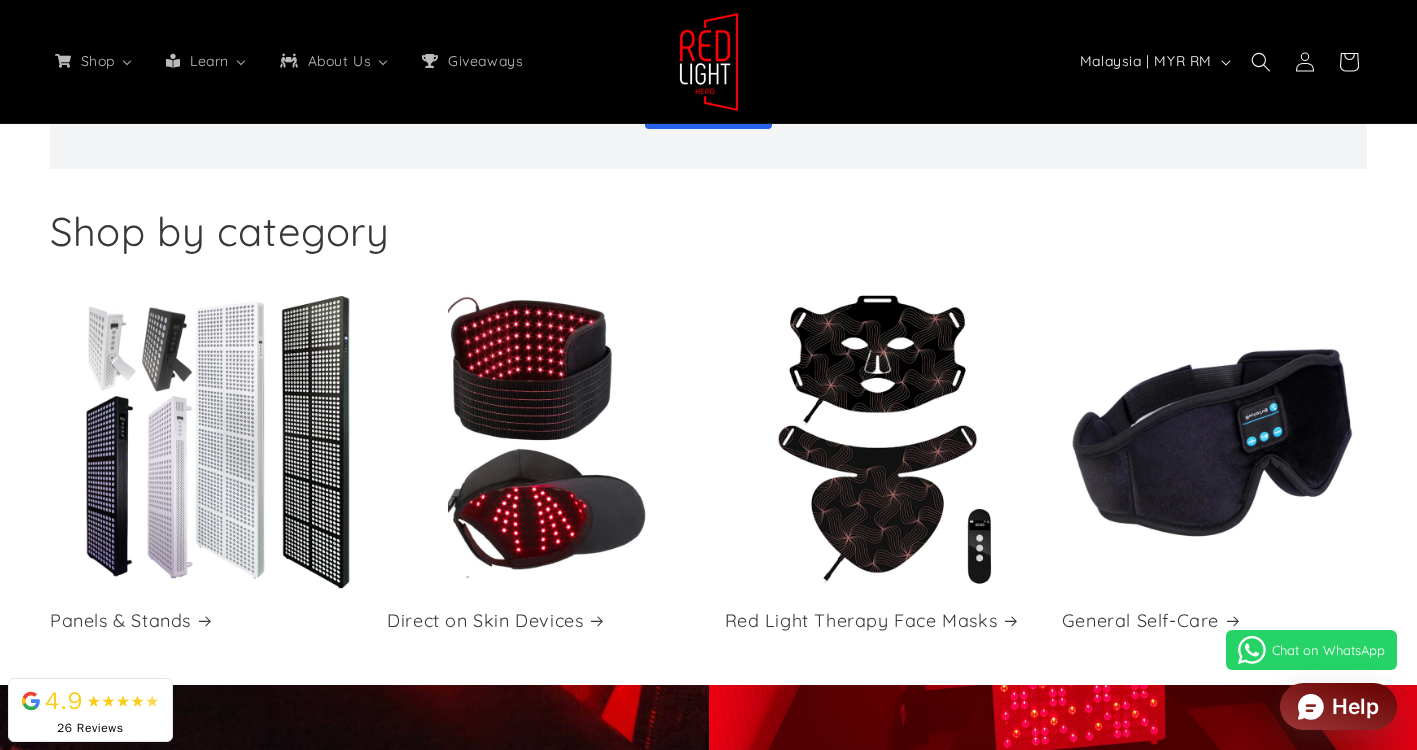 scroll, scrollTop: 0, scrollLeft: 3873, axis: horizontal 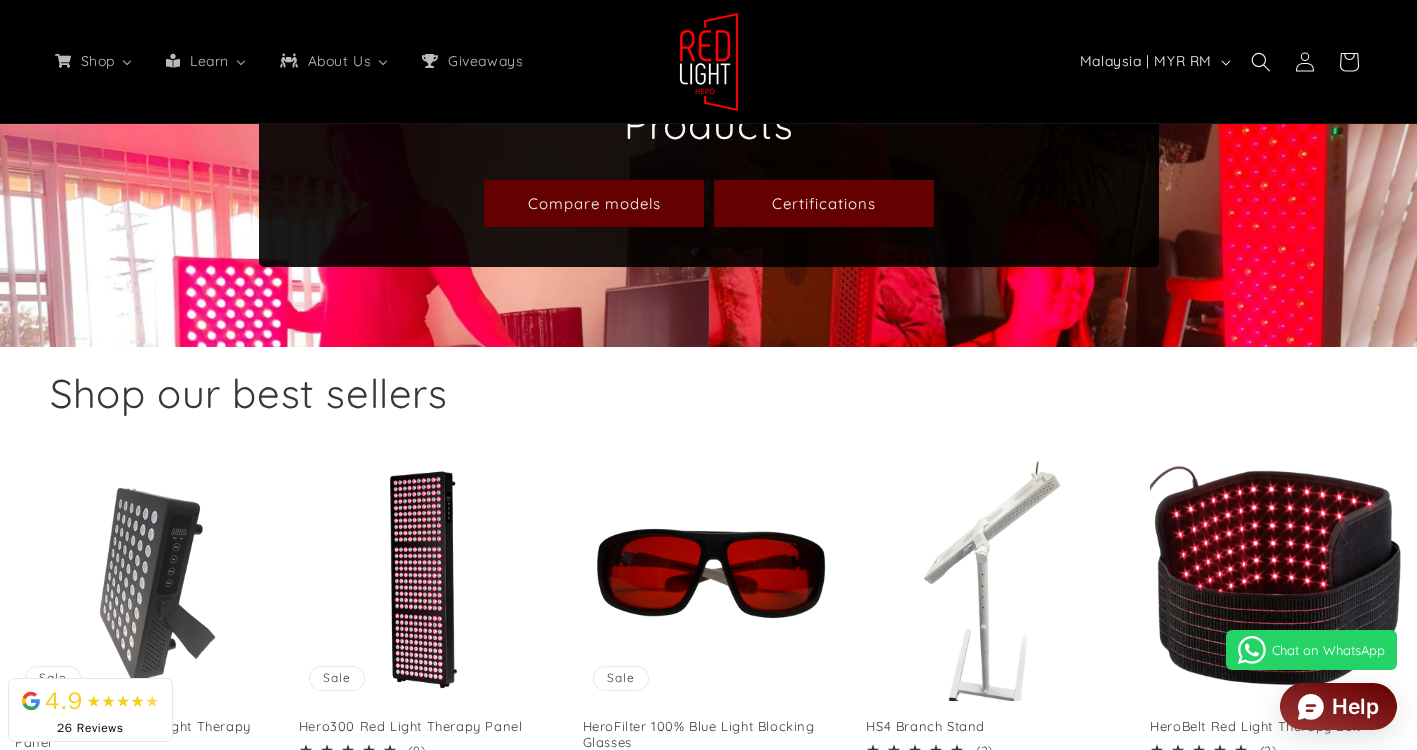 click 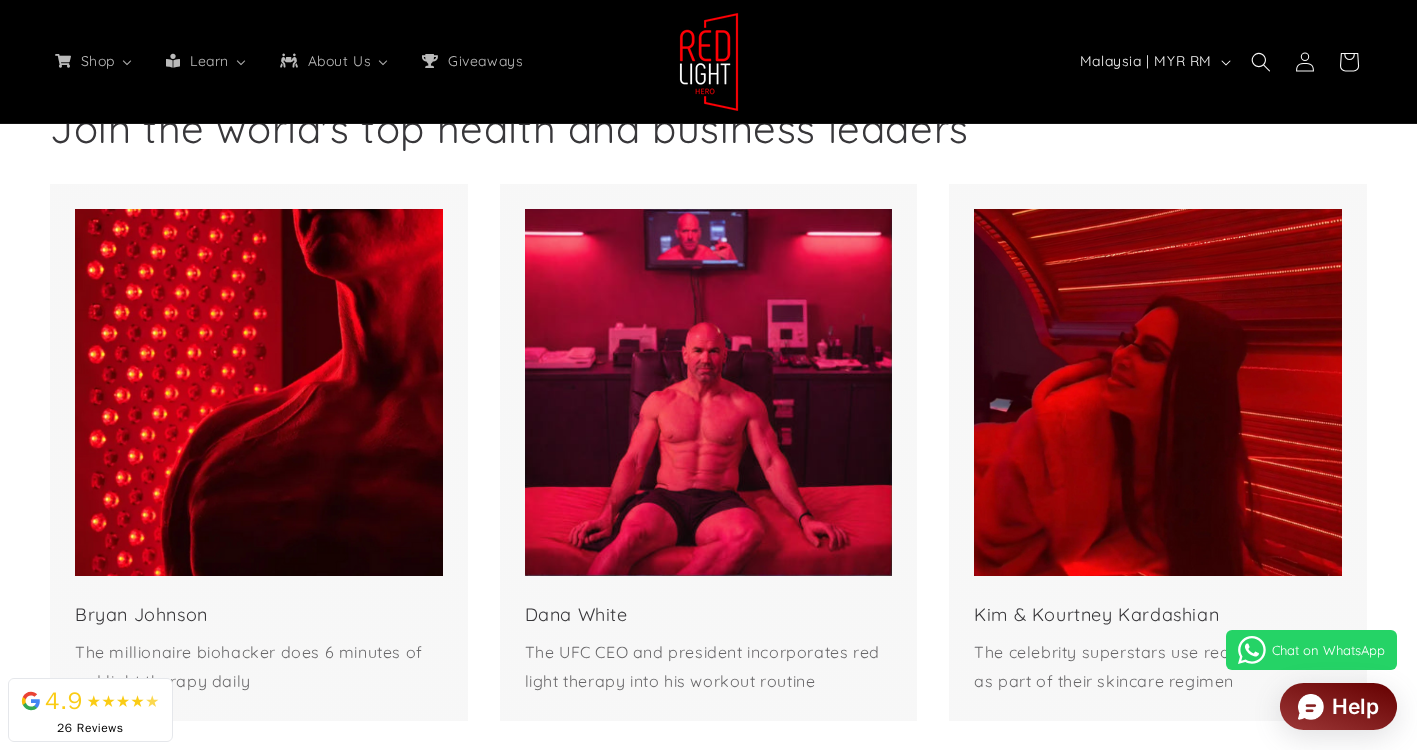 scroll, scrollTop: 4174, scrollLeft: 0, axis: vertical 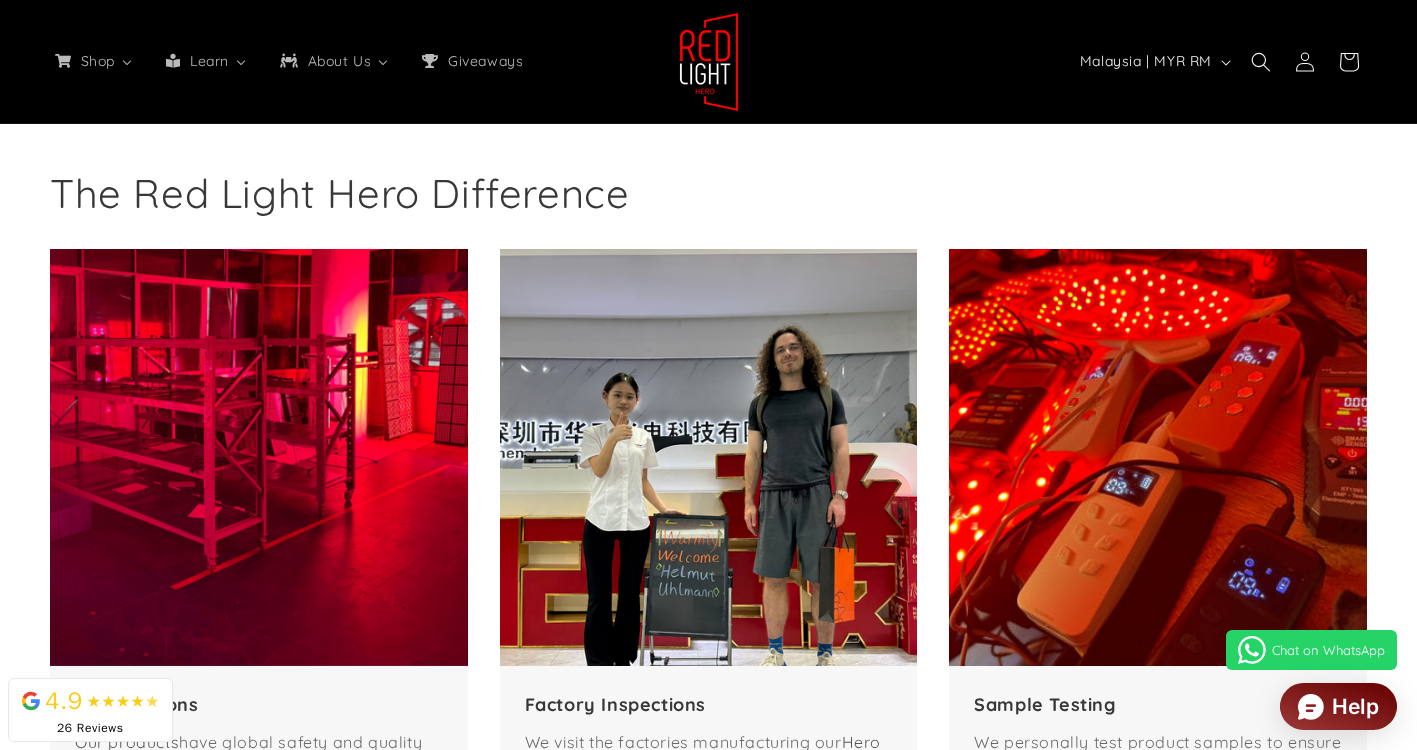 click at bounding box center (709, 458) 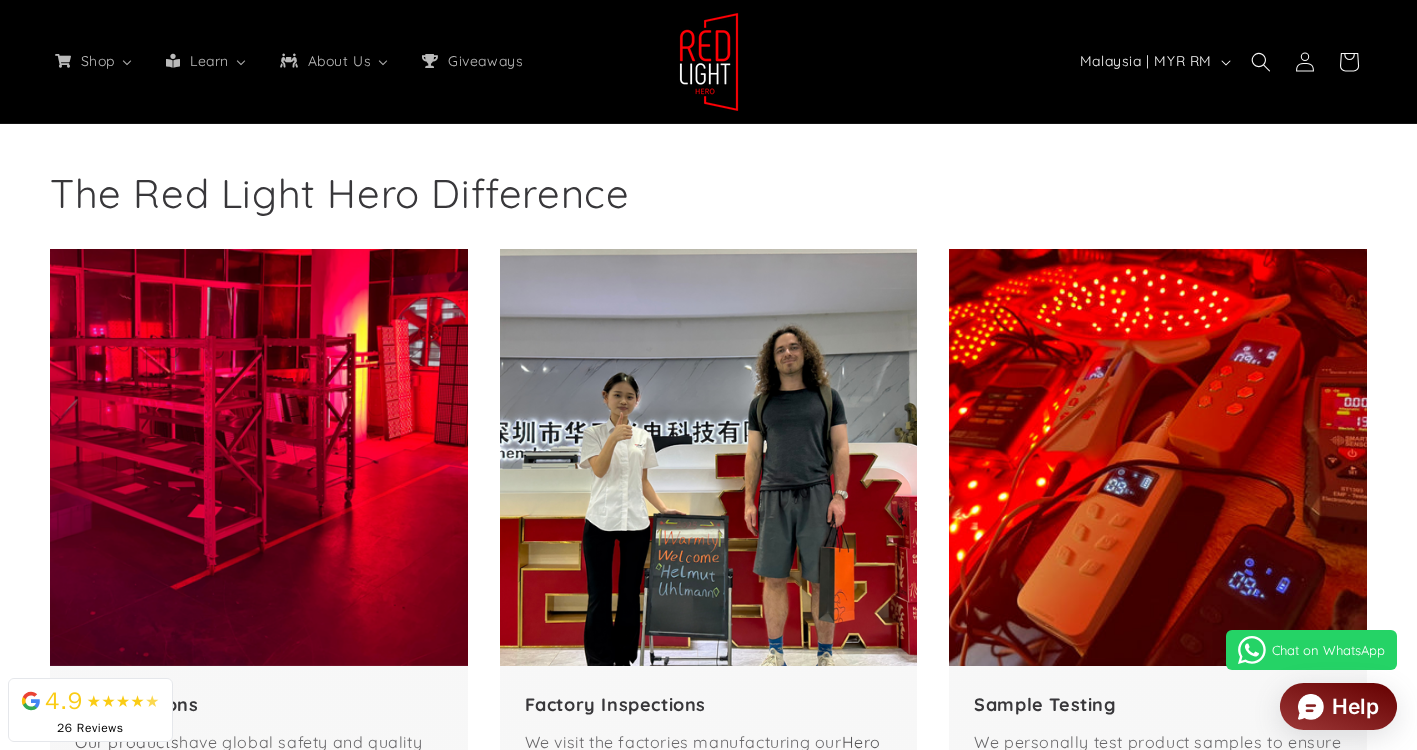 scroll, scrollTop: 0, scrollLeft: 3873, axis: horizontal 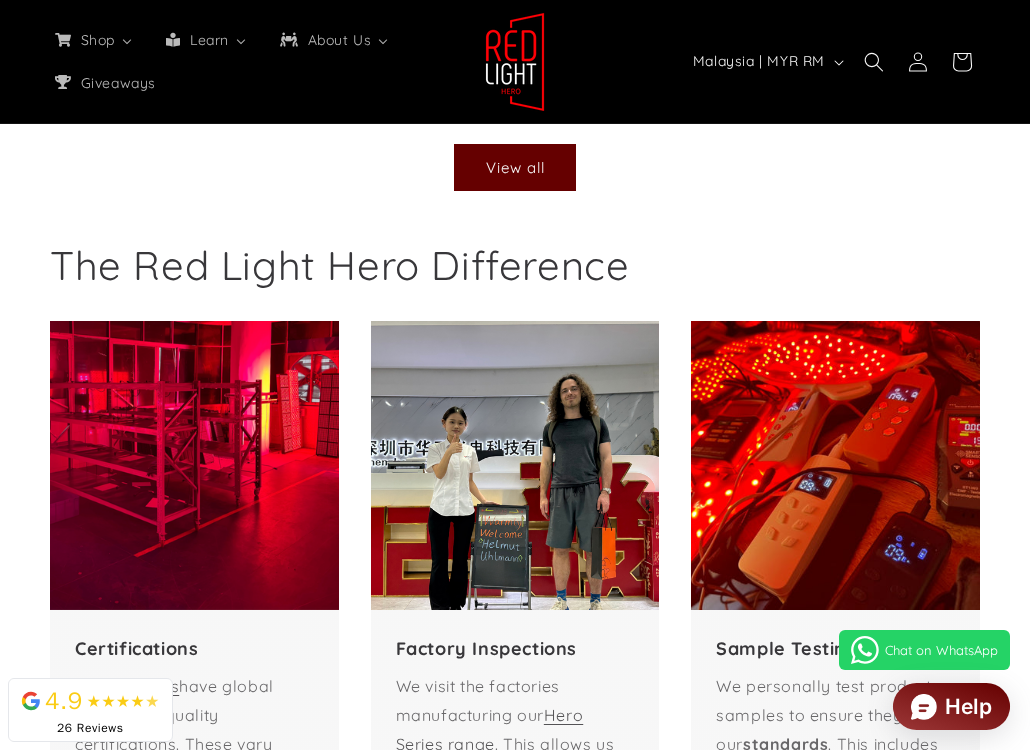 click at bounding box center [515, 465] 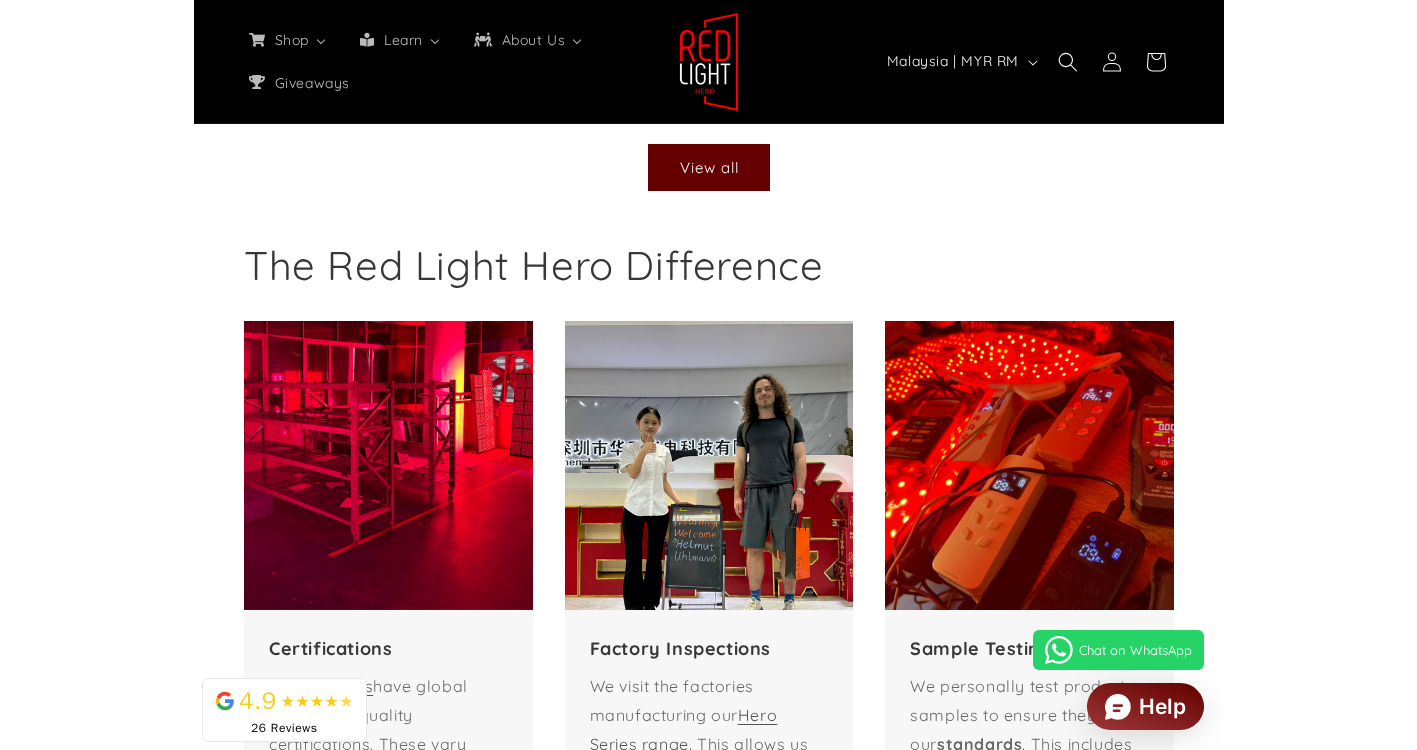 scroll, scrollTop: 6252, scrollLeft: 0, axis: vertical 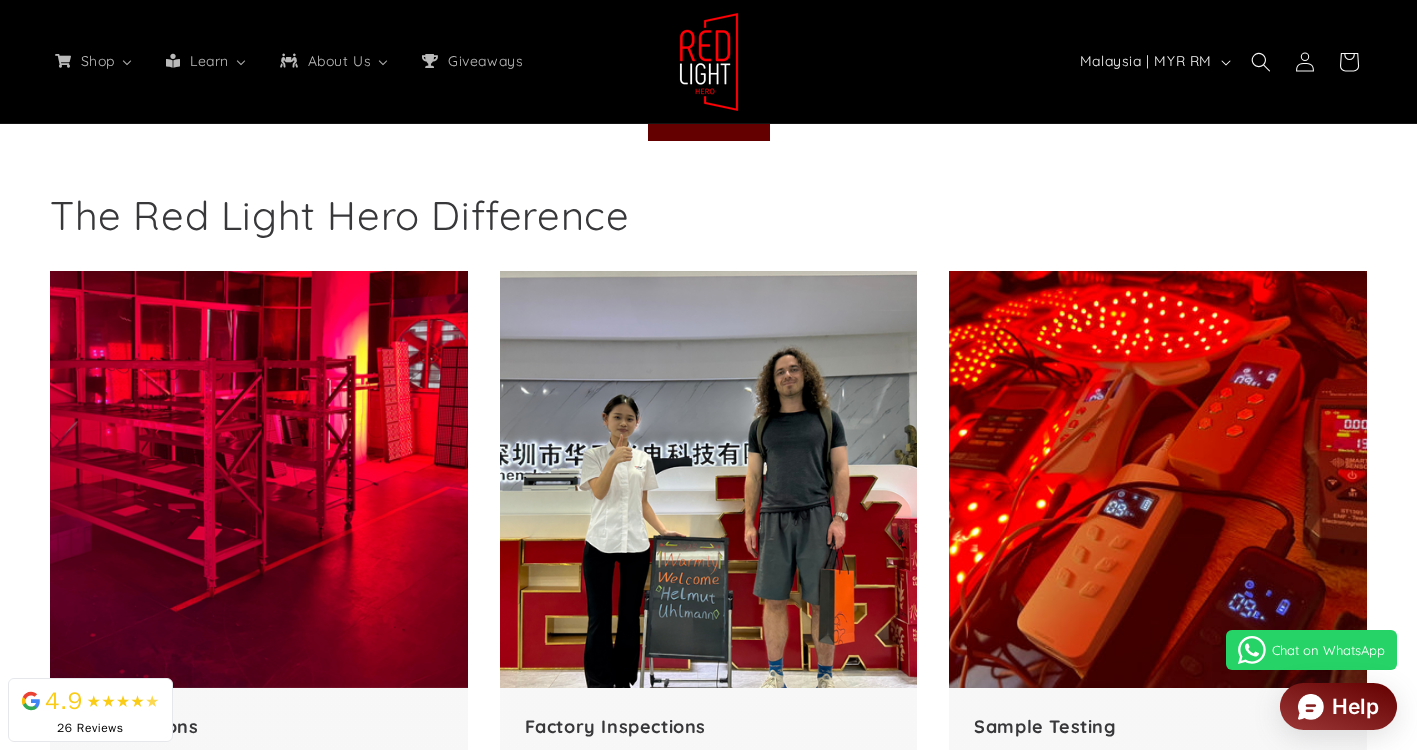 click at bounding box center (709, 480) 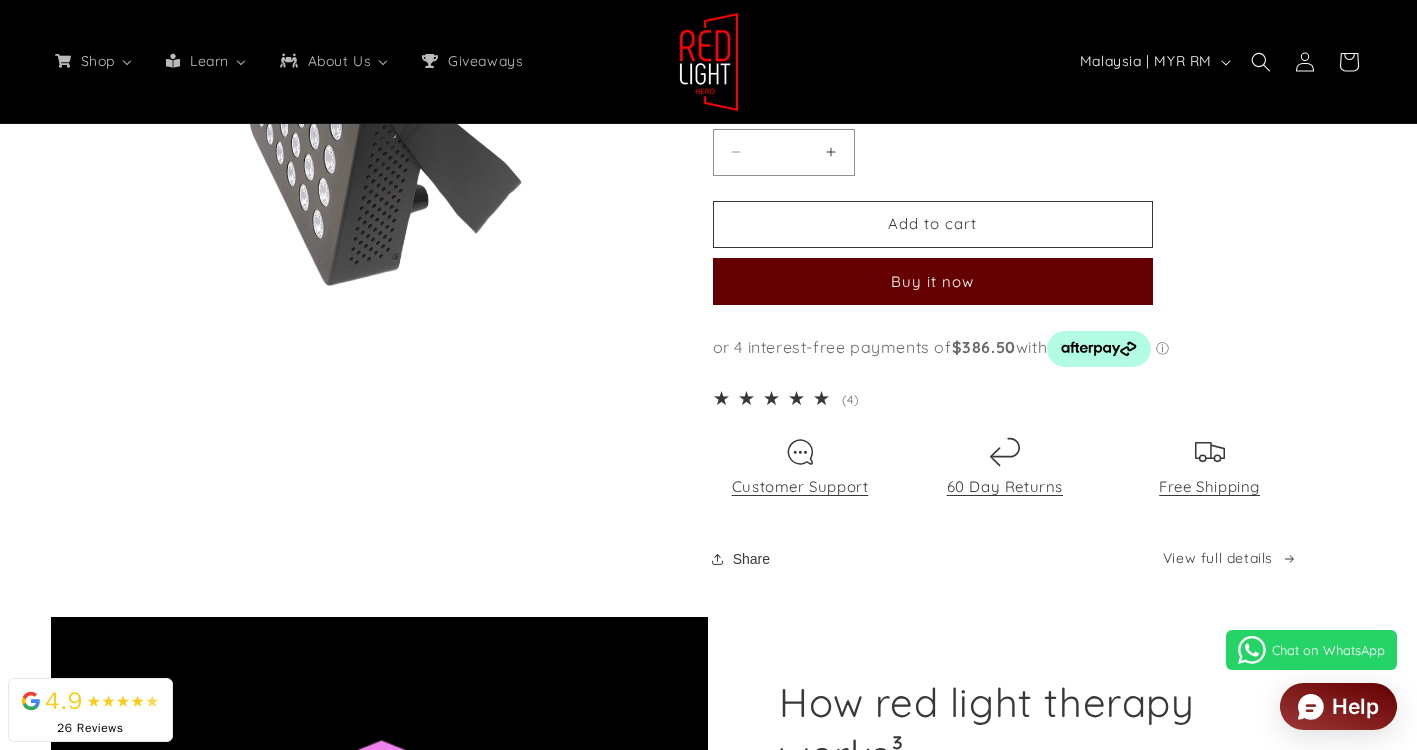 scroll, scrollTop: 8852, scrollLeft: 0, axis: vertical 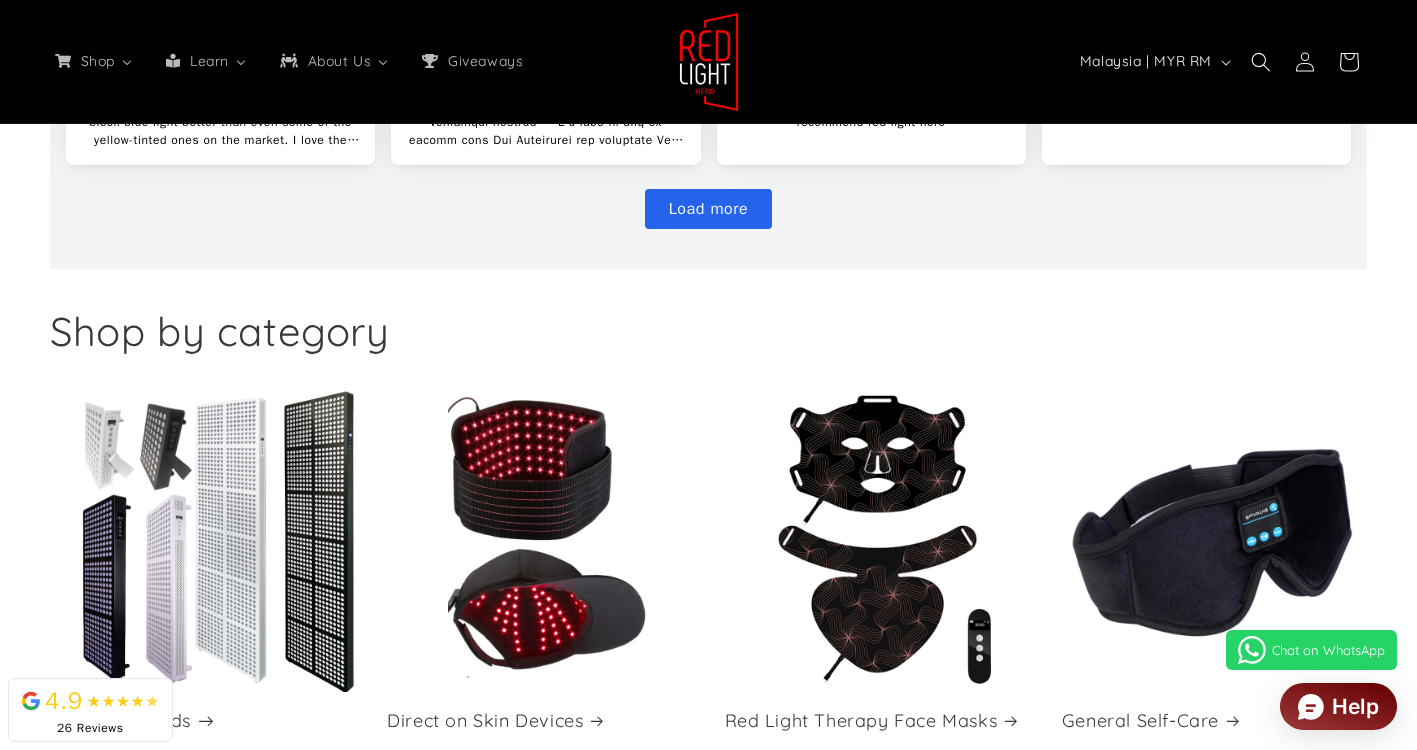 click on "Panels & Stands" at bounding box center [202, 720] 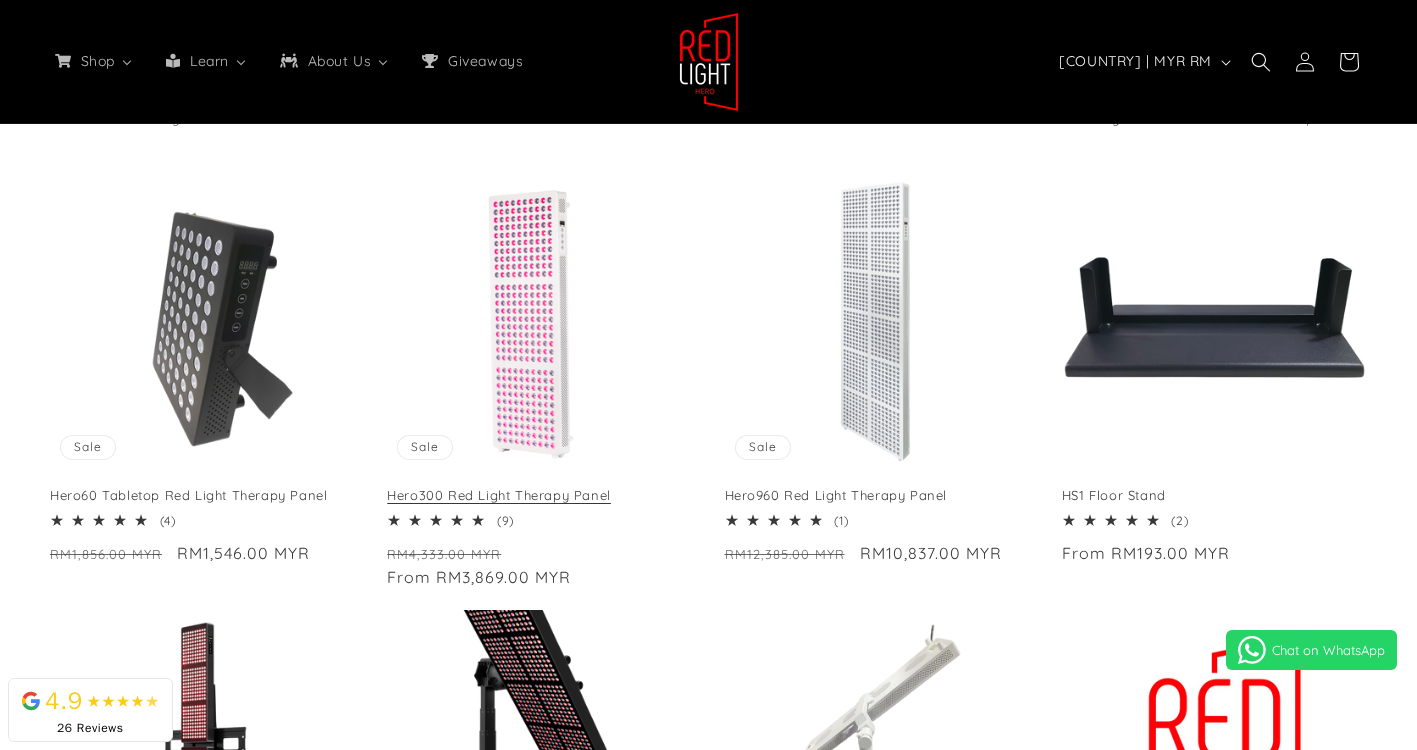 select on "*****" 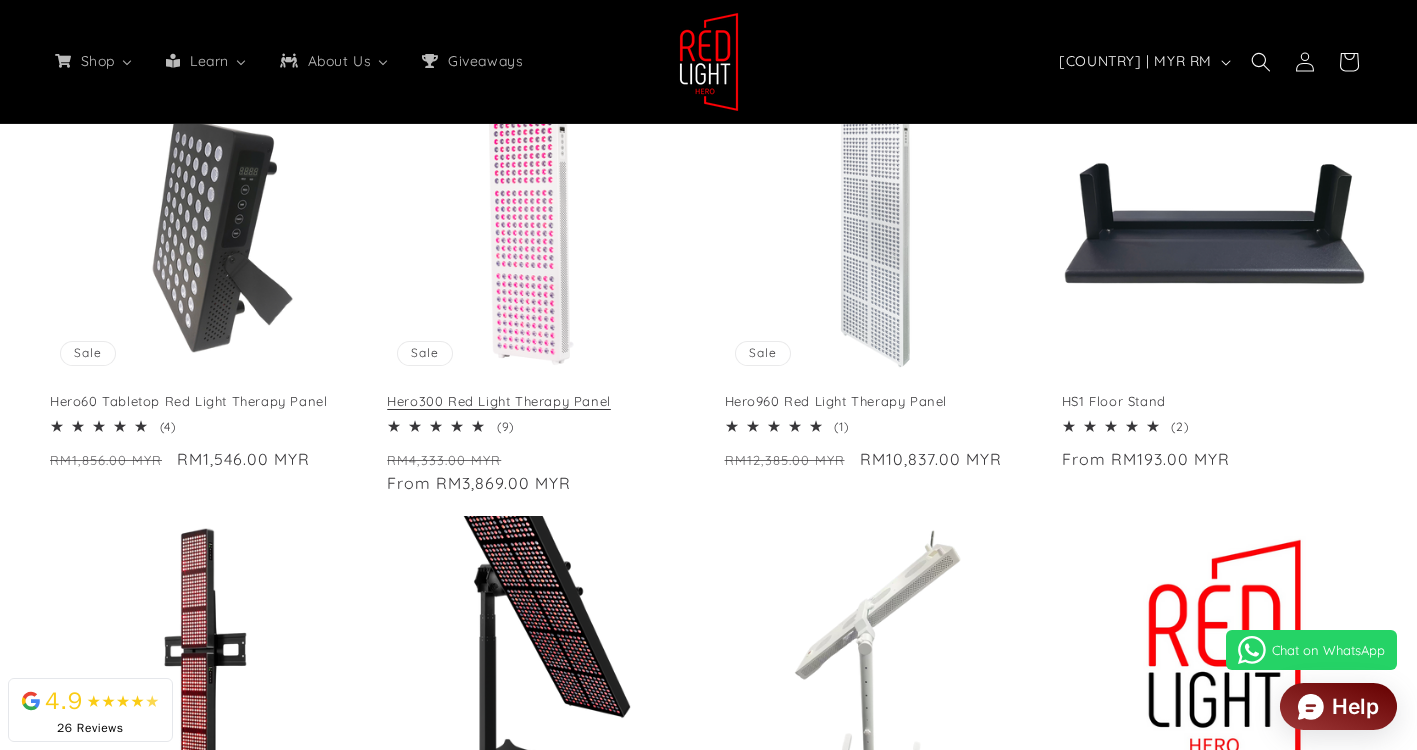 scroll, scrollTop: 500, scrollLeft: 0, axis: vertical 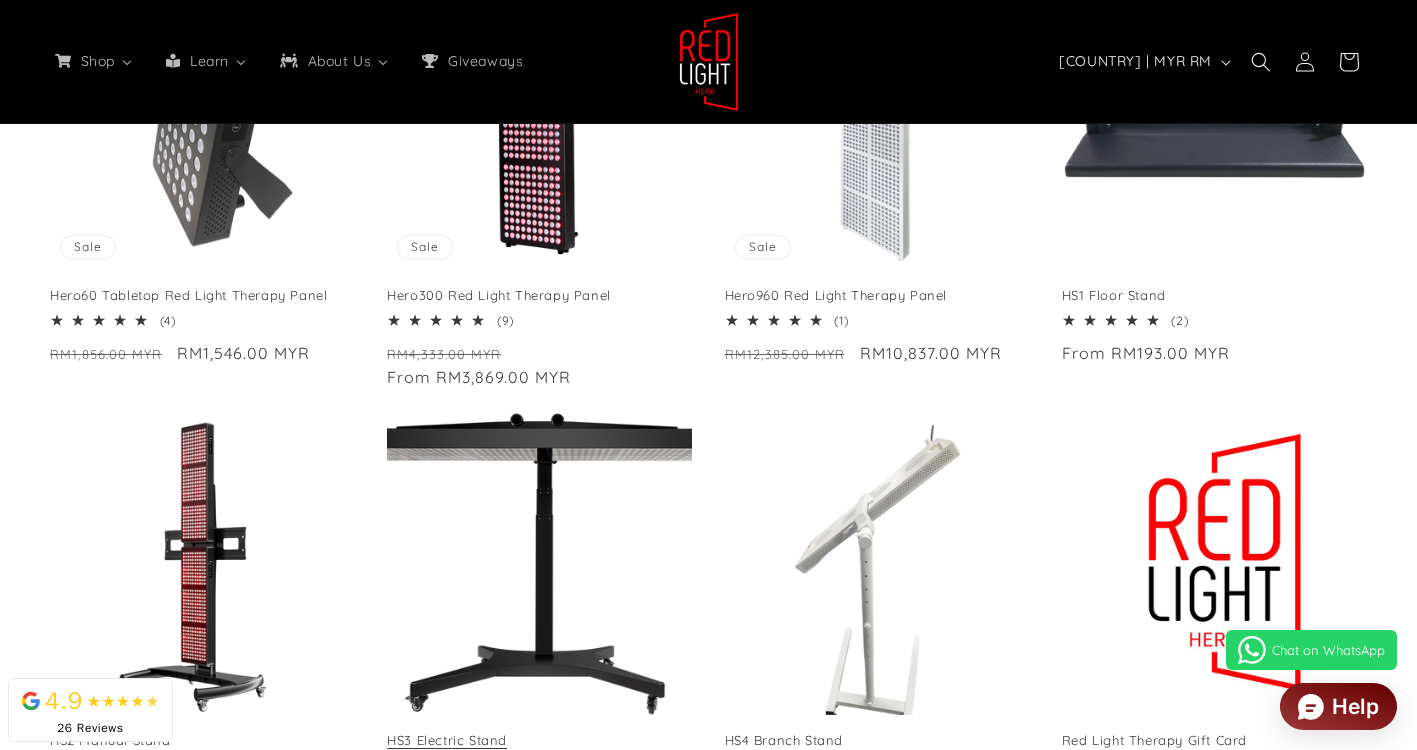 click on "HS3 Electric Stand" at bounding box center (539, 740) 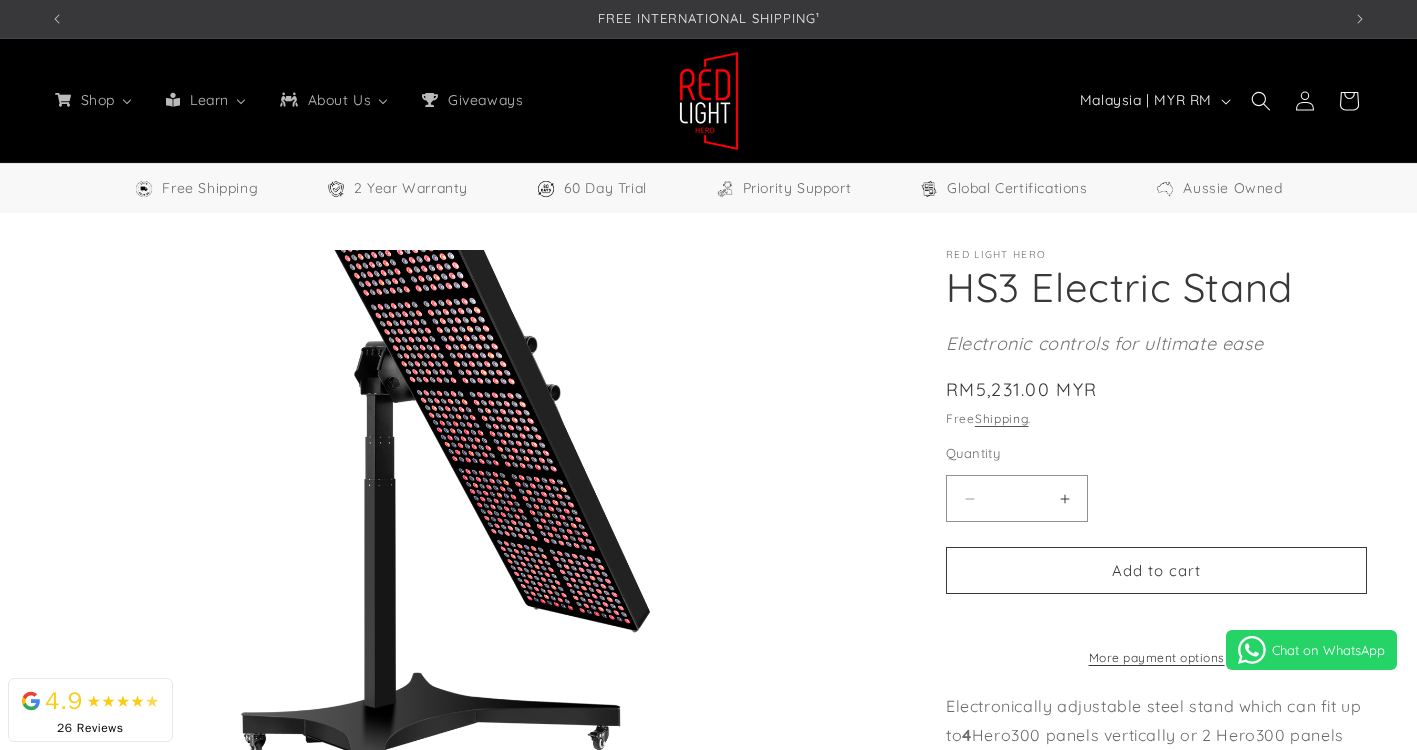 scroll, scrollTop: 200, scrollLeft: 0, axis: vertical 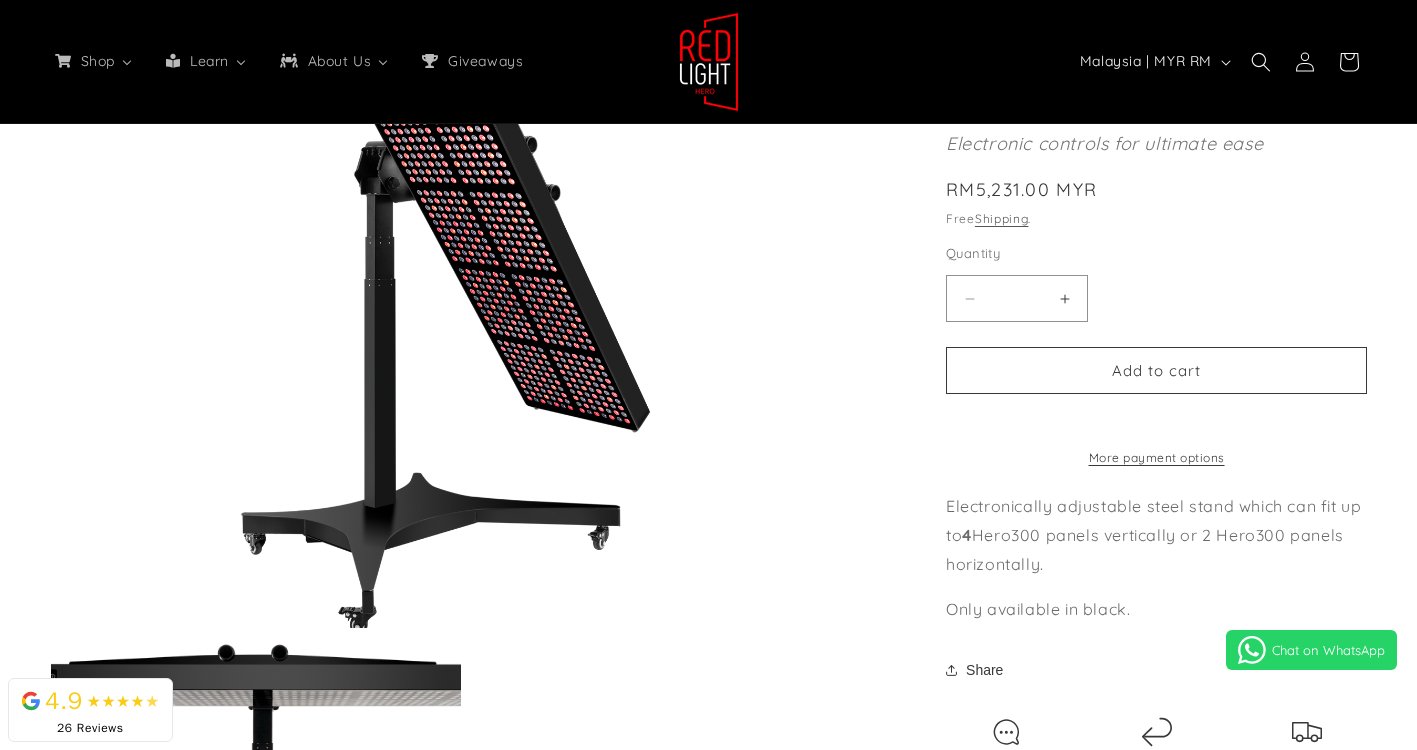 select on "*****" 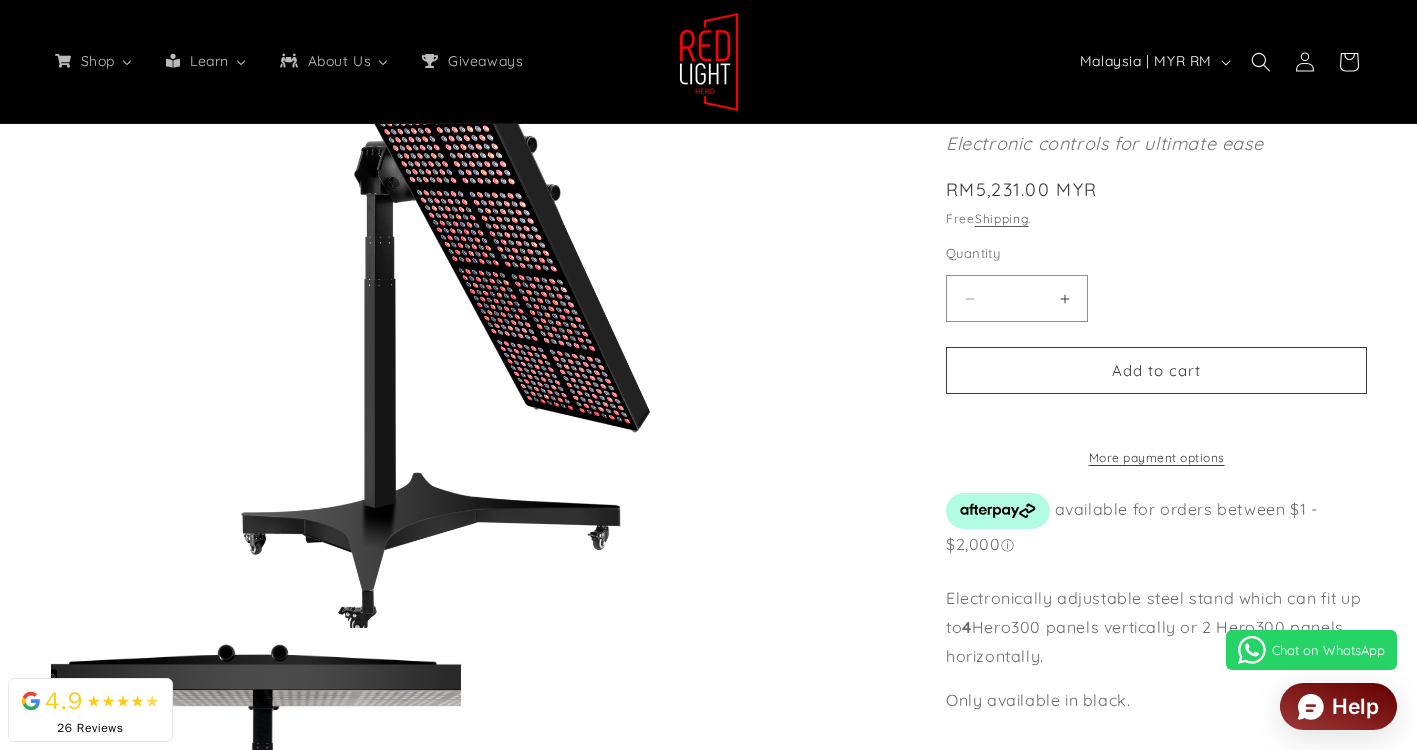 scroll, scrollTop: 0, scrollLeft: 1291, axis: horizontal 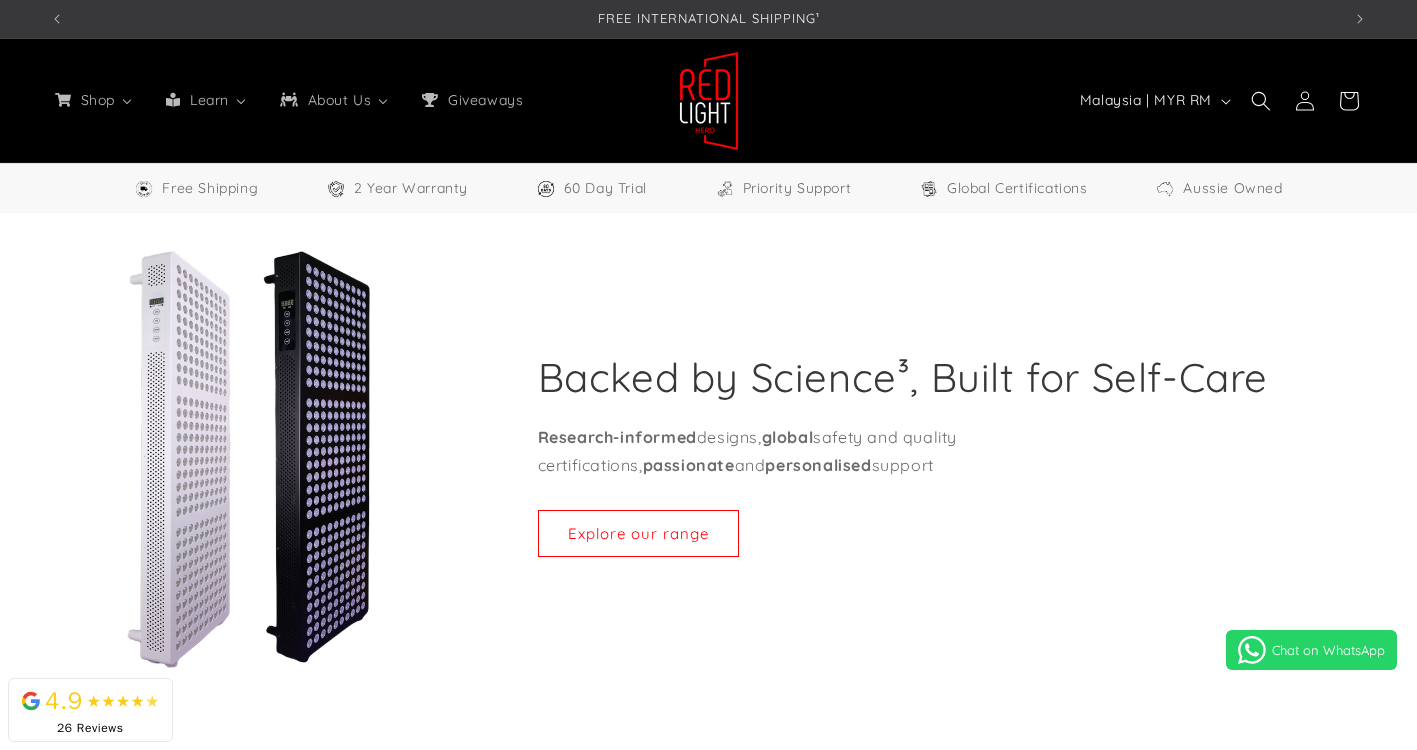 select on "*****" 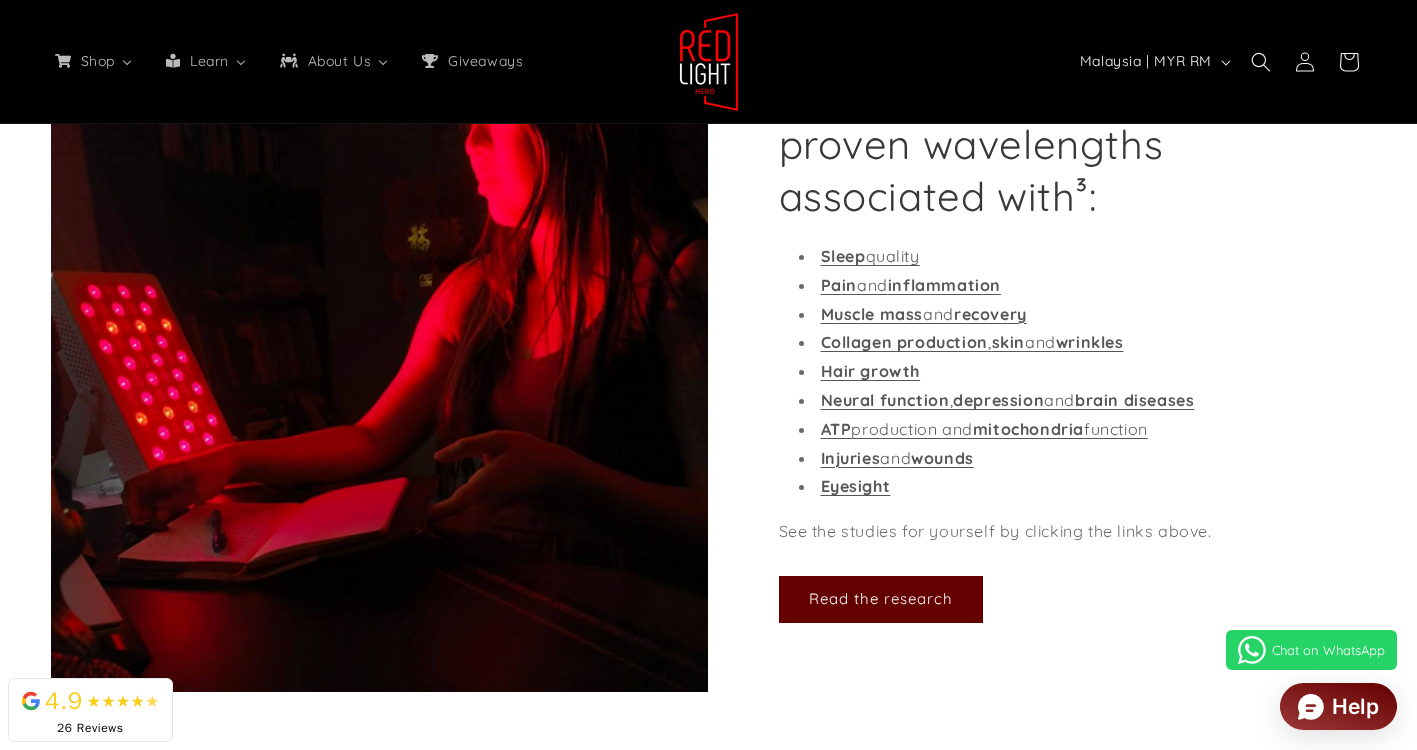 scroll, scrollTop: 2118, scrollLeft: 0, axis: vertical 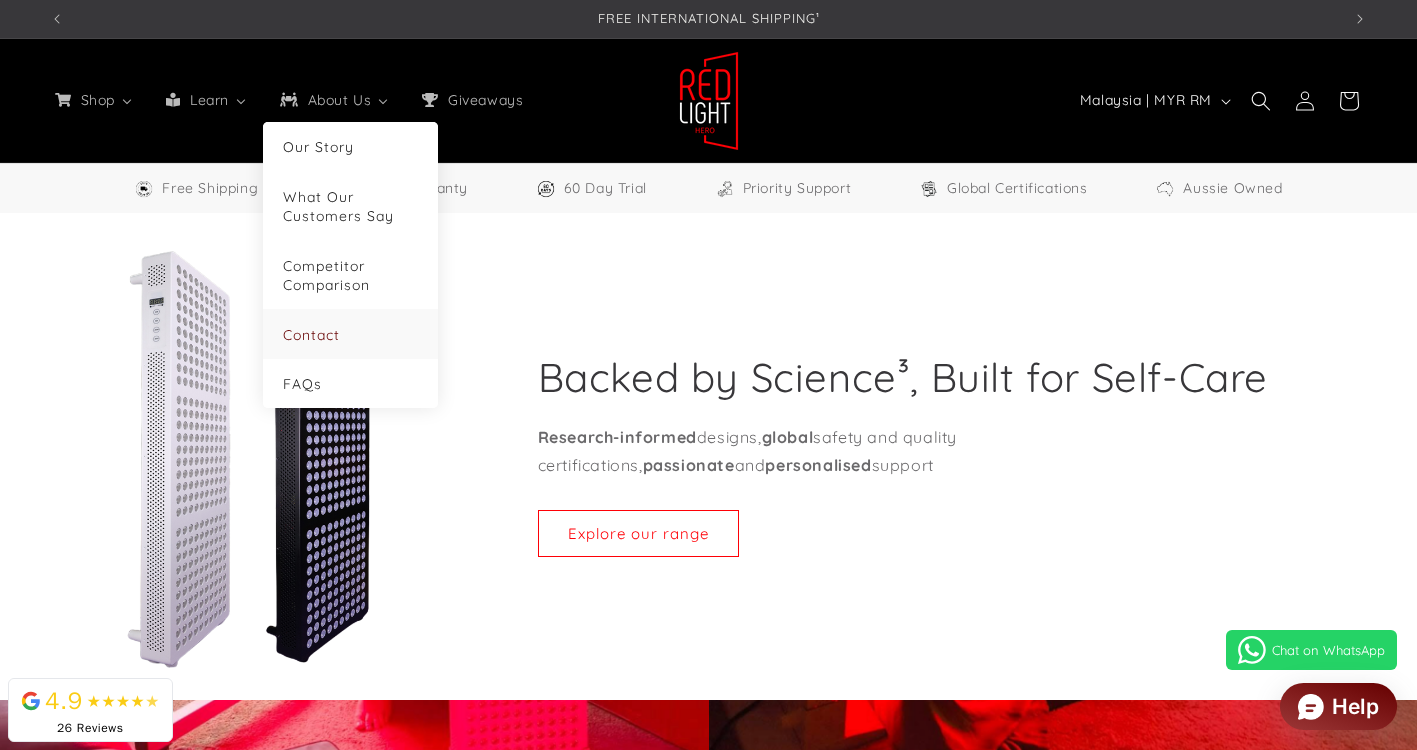 click on "Contact" at bounding box center (311, 335) 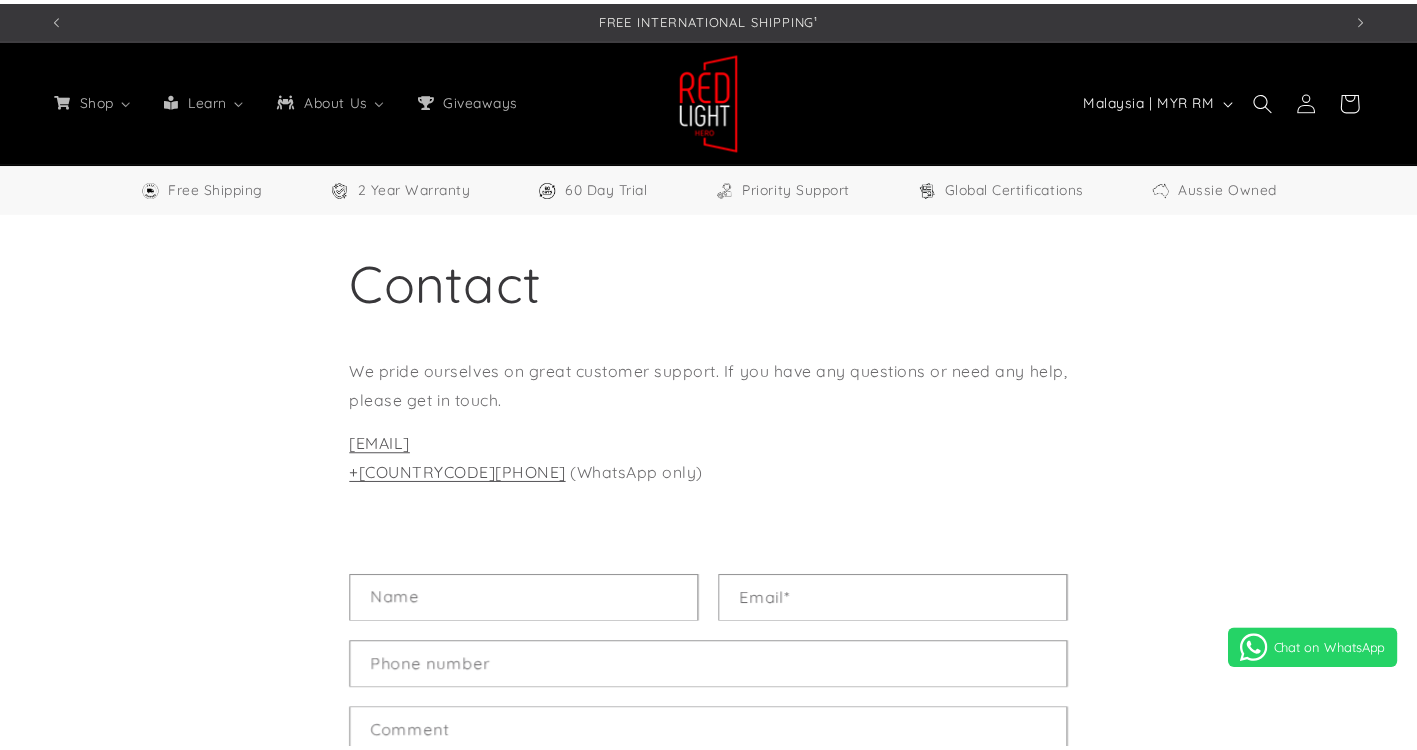 scroll, scrollTop: 0, scrollLeft: 0, axis: both 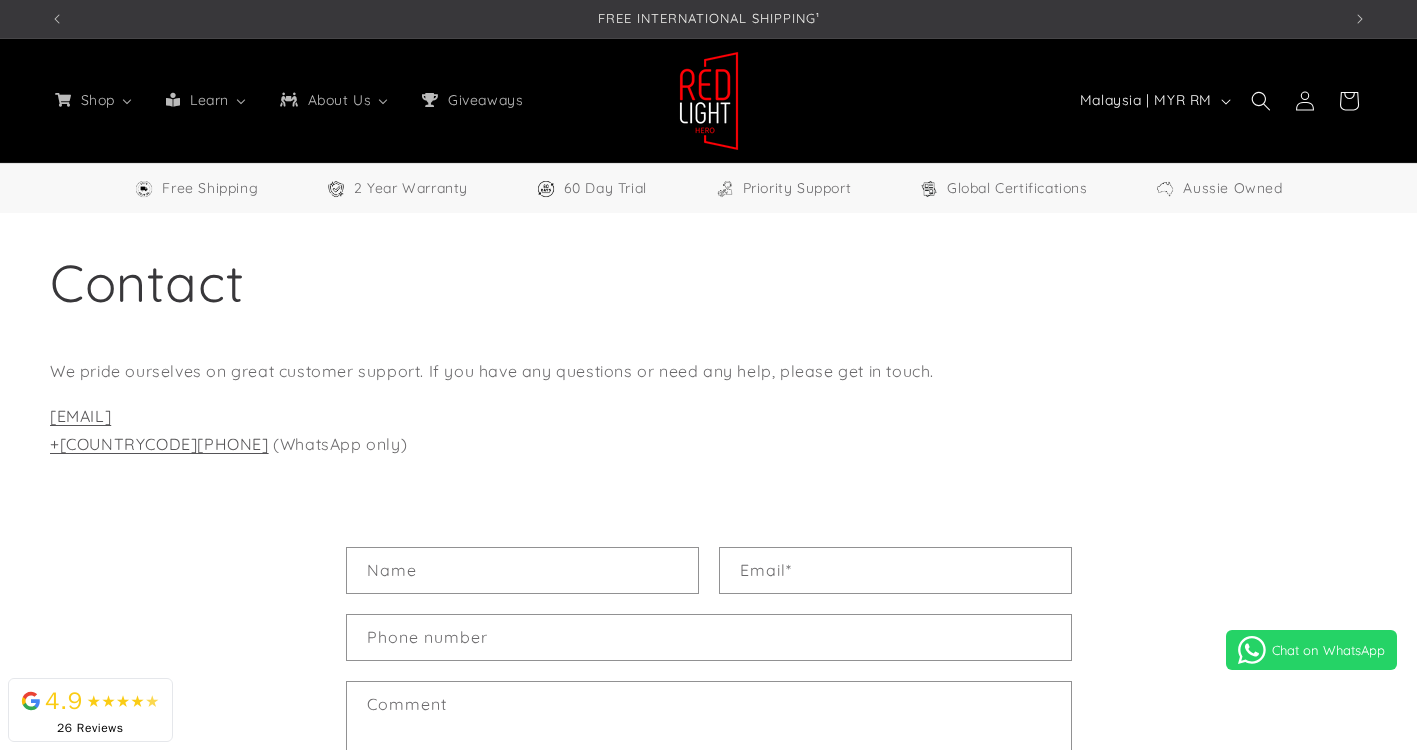 select on "*****" 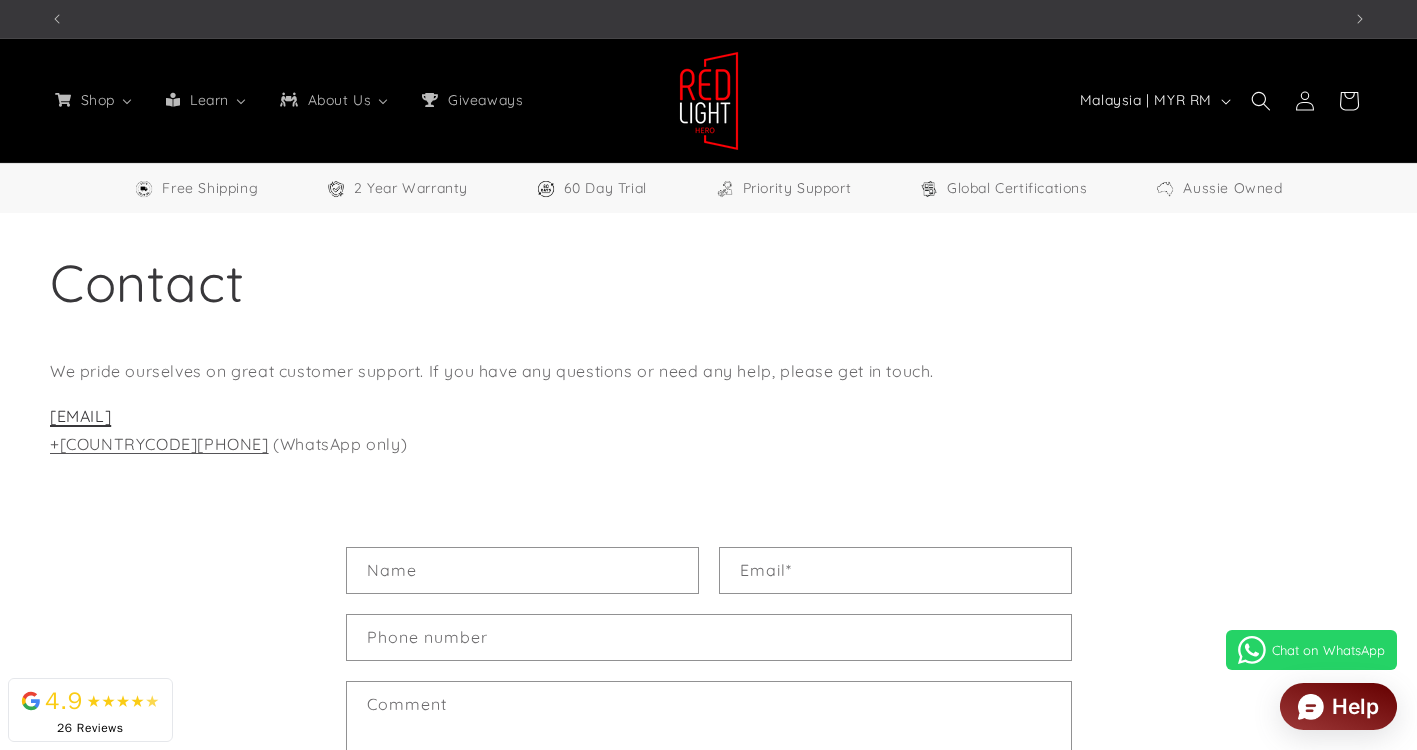 scroll, scrollTop: 0, scrollLeft: 1291, axis: horizontal 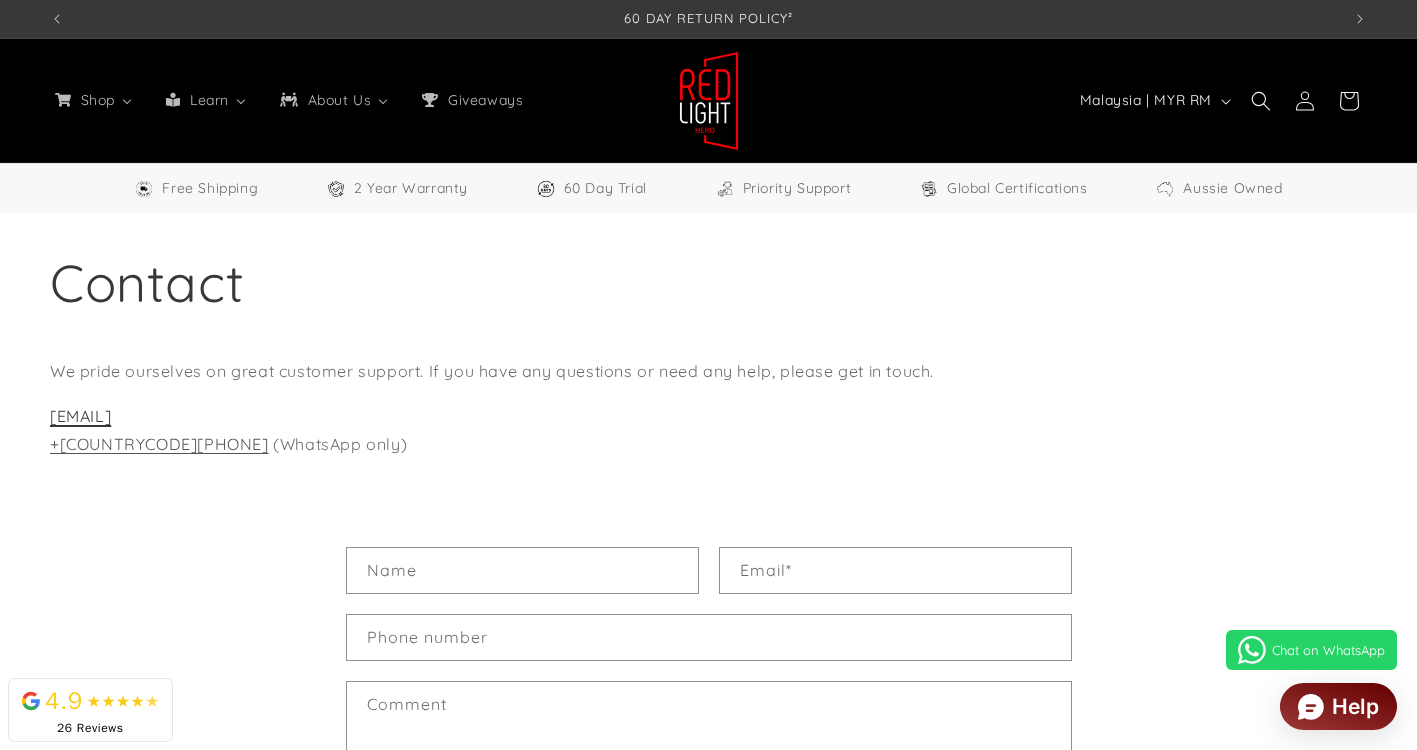 drag, startPoint x: 243, startPoint y: 418, endPoint x: 52, endPoint y: 412, distance: 191.09422 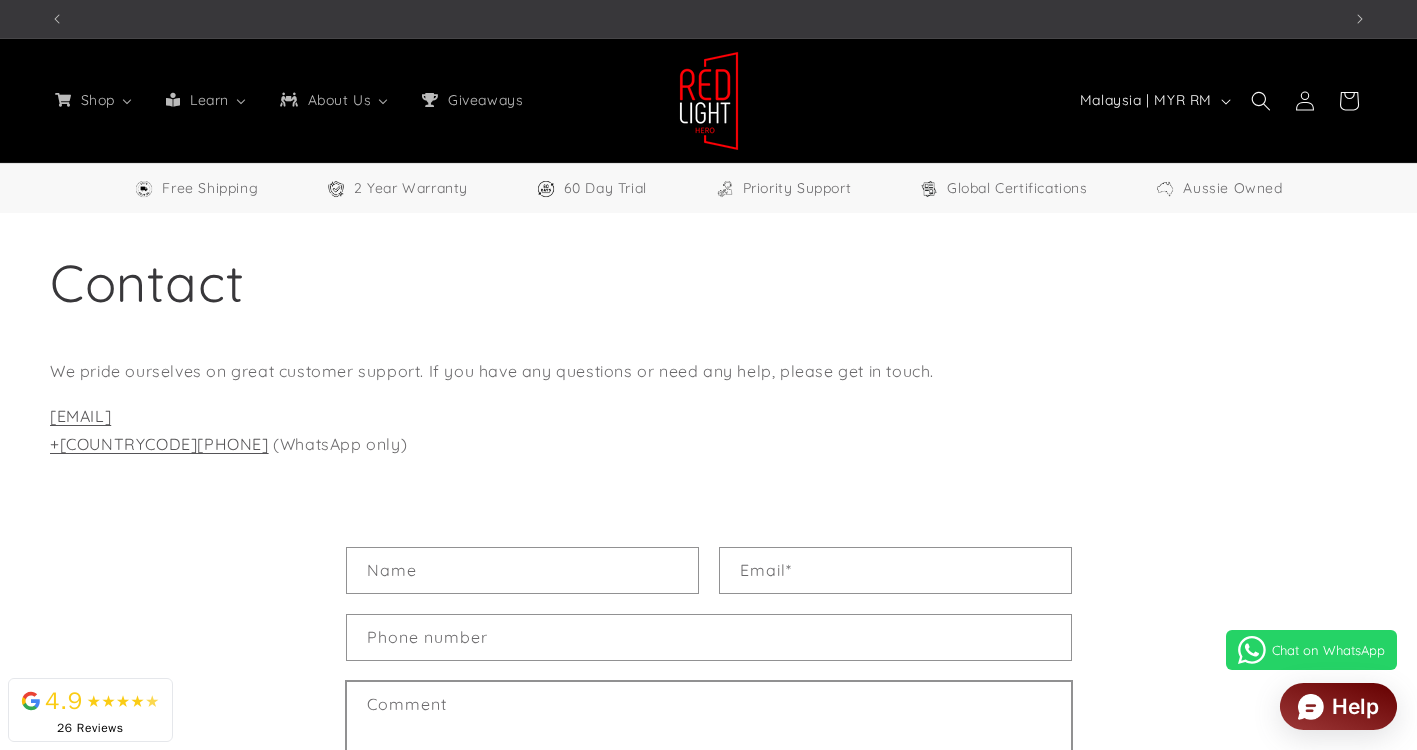 scroll, scrollTop: 0, scrollLeft: 0, axis: both 